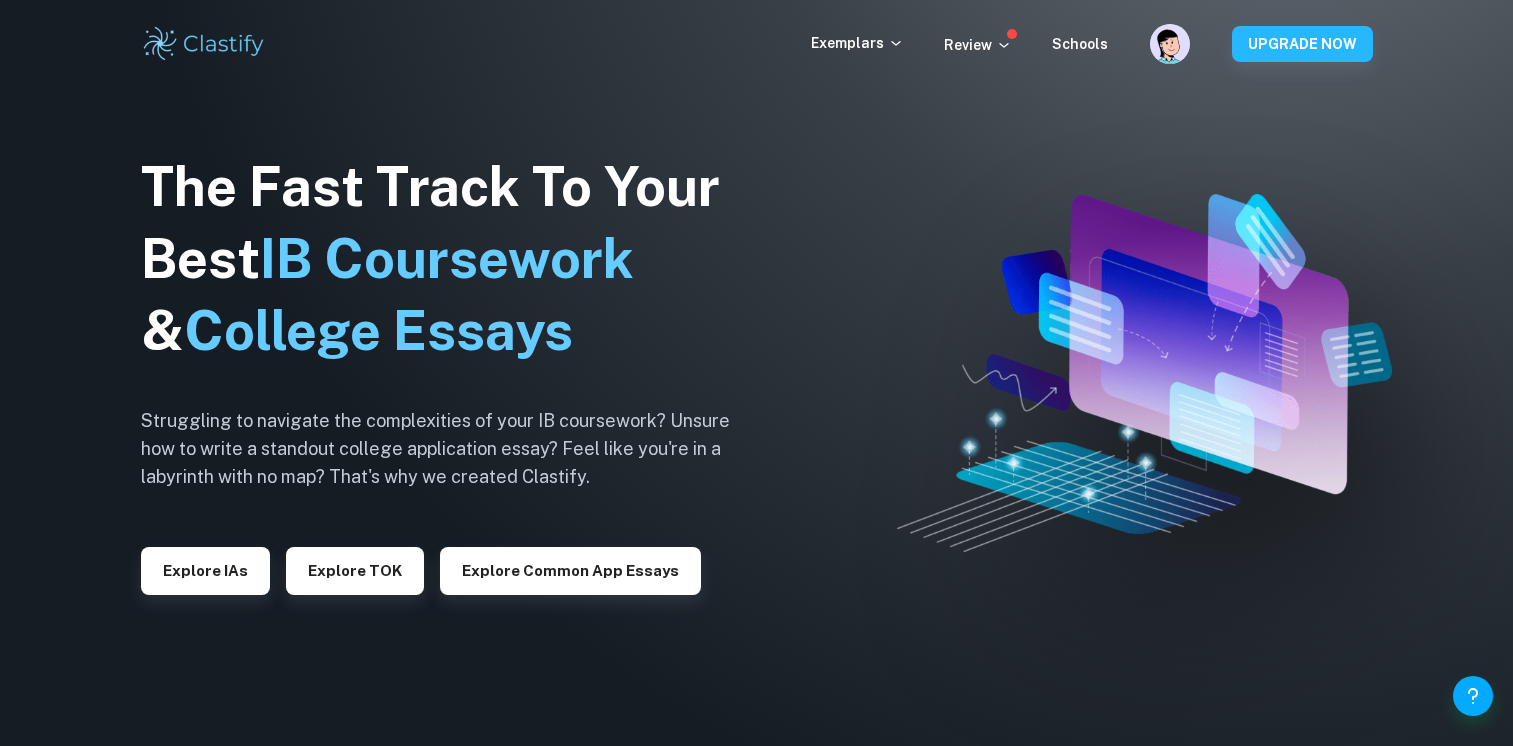 scroll, scrollTop: 0, scrollLeft: 0, axis: both 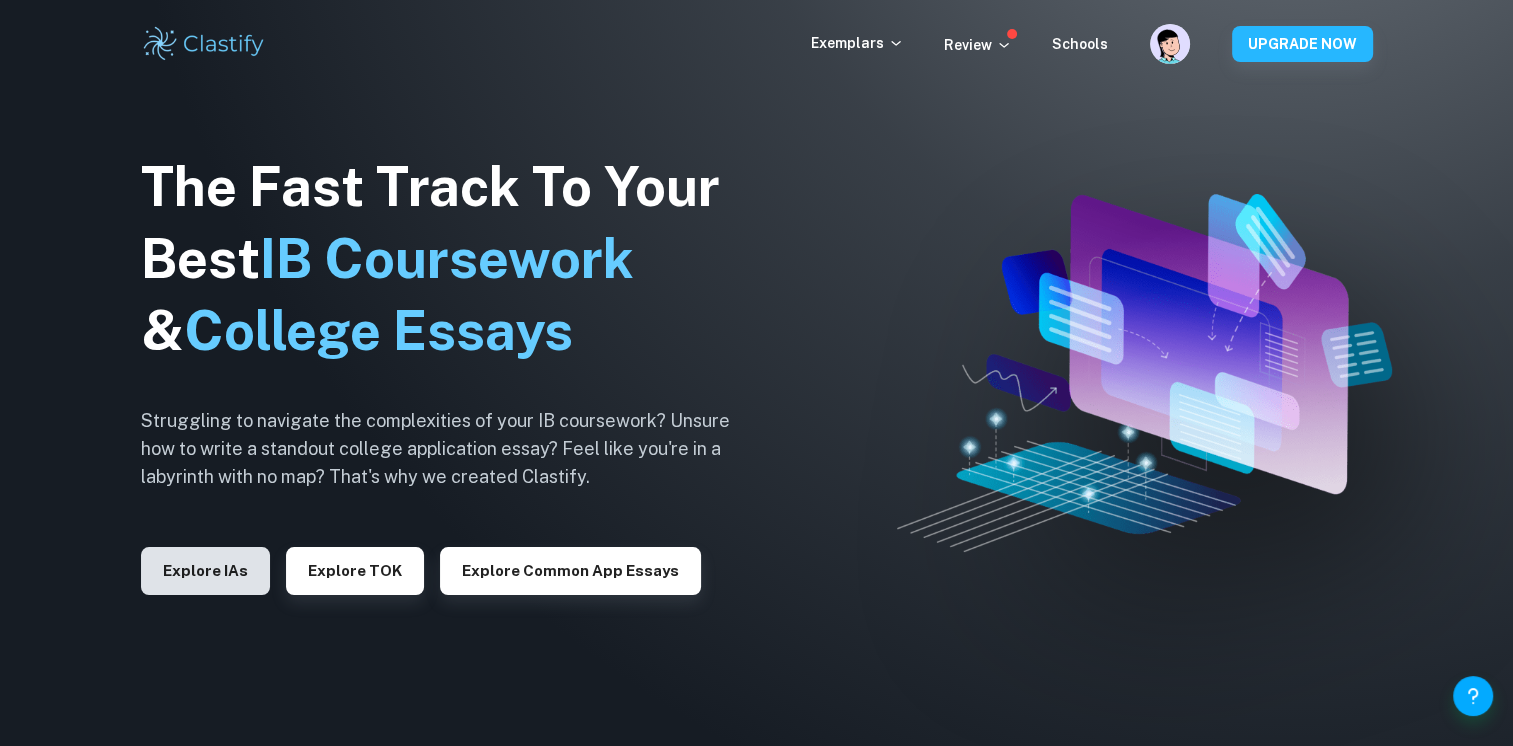 click on "Explore IAs" at bounding box center (205, 571) 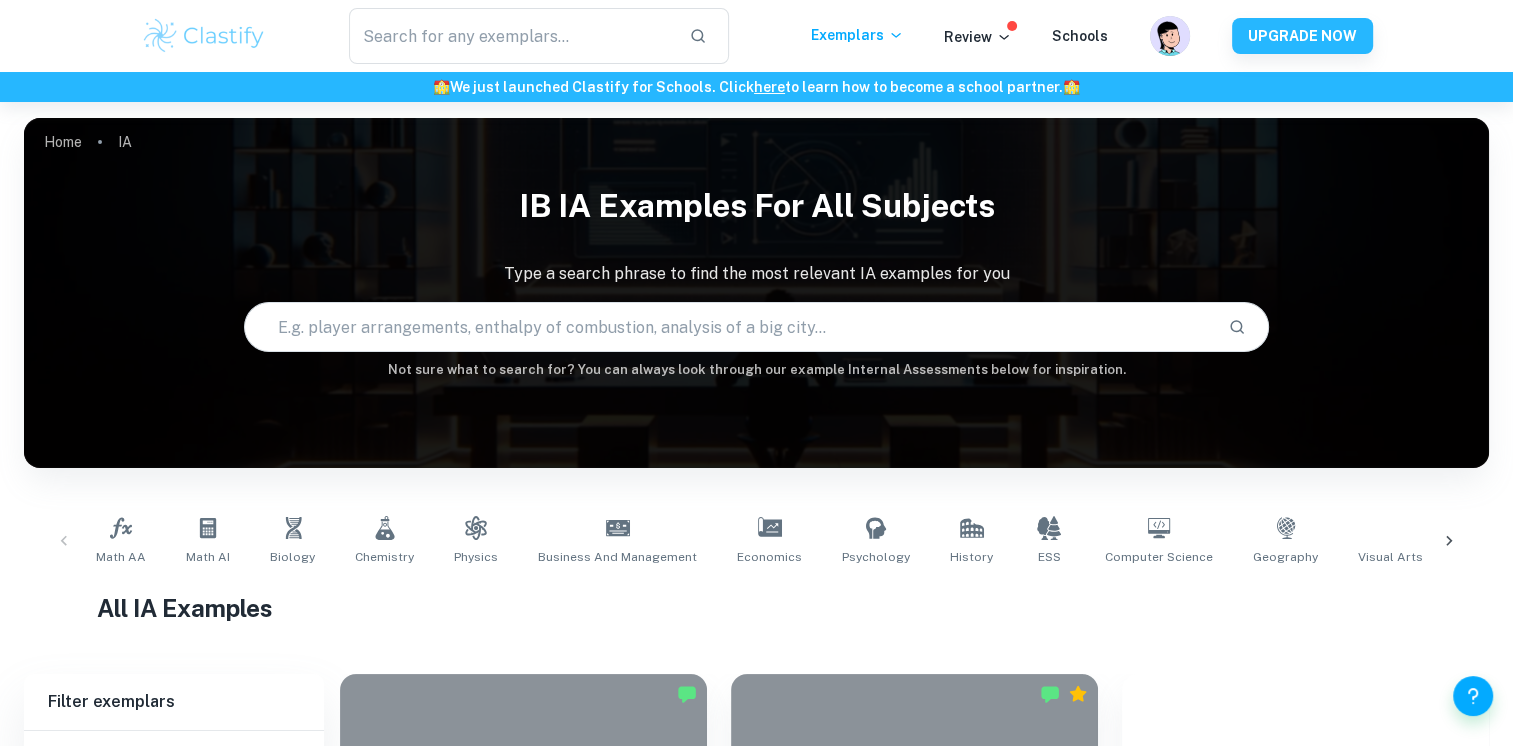 click at bounding box center (729, 327) 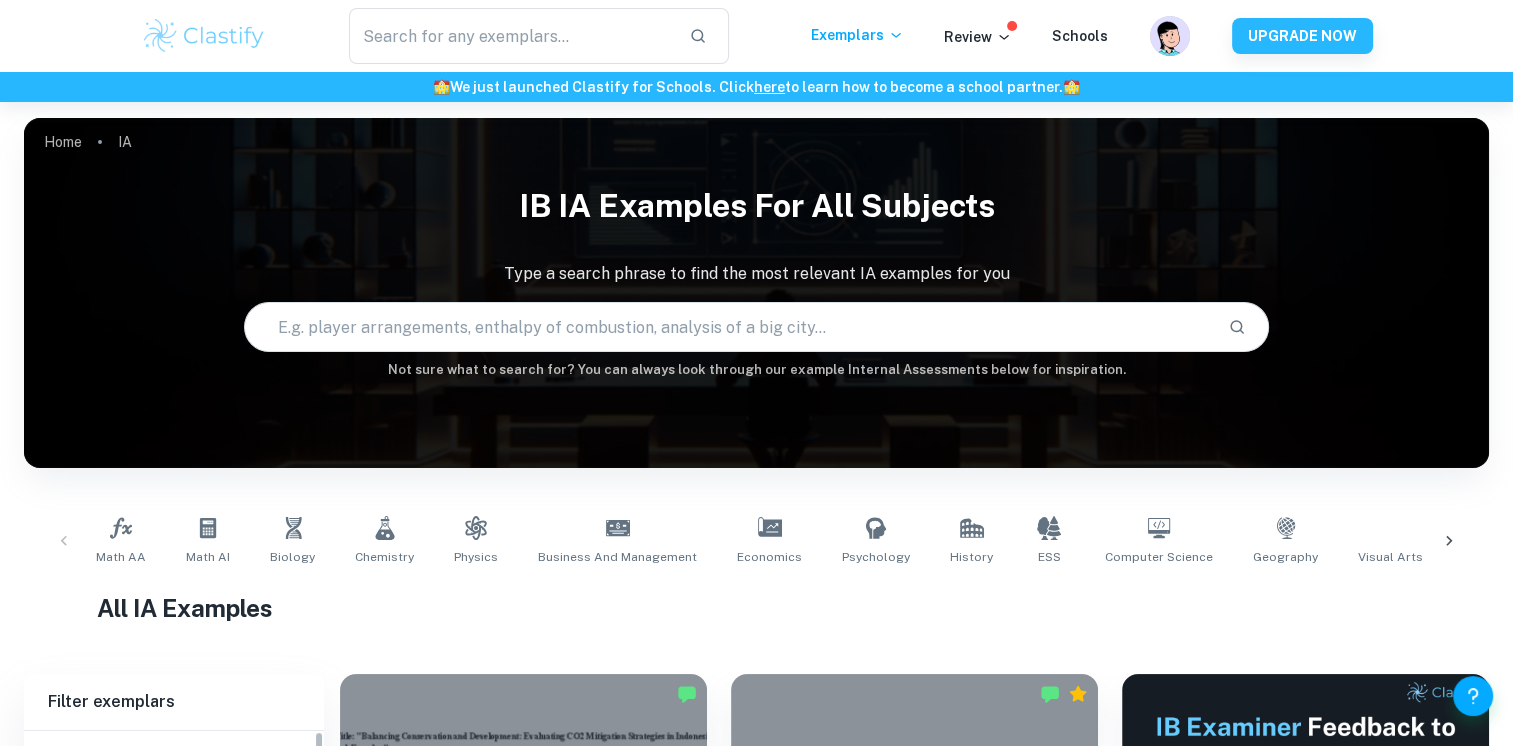 scroll, scrollTop: 340, scrollLeft: 0, axis: vertical 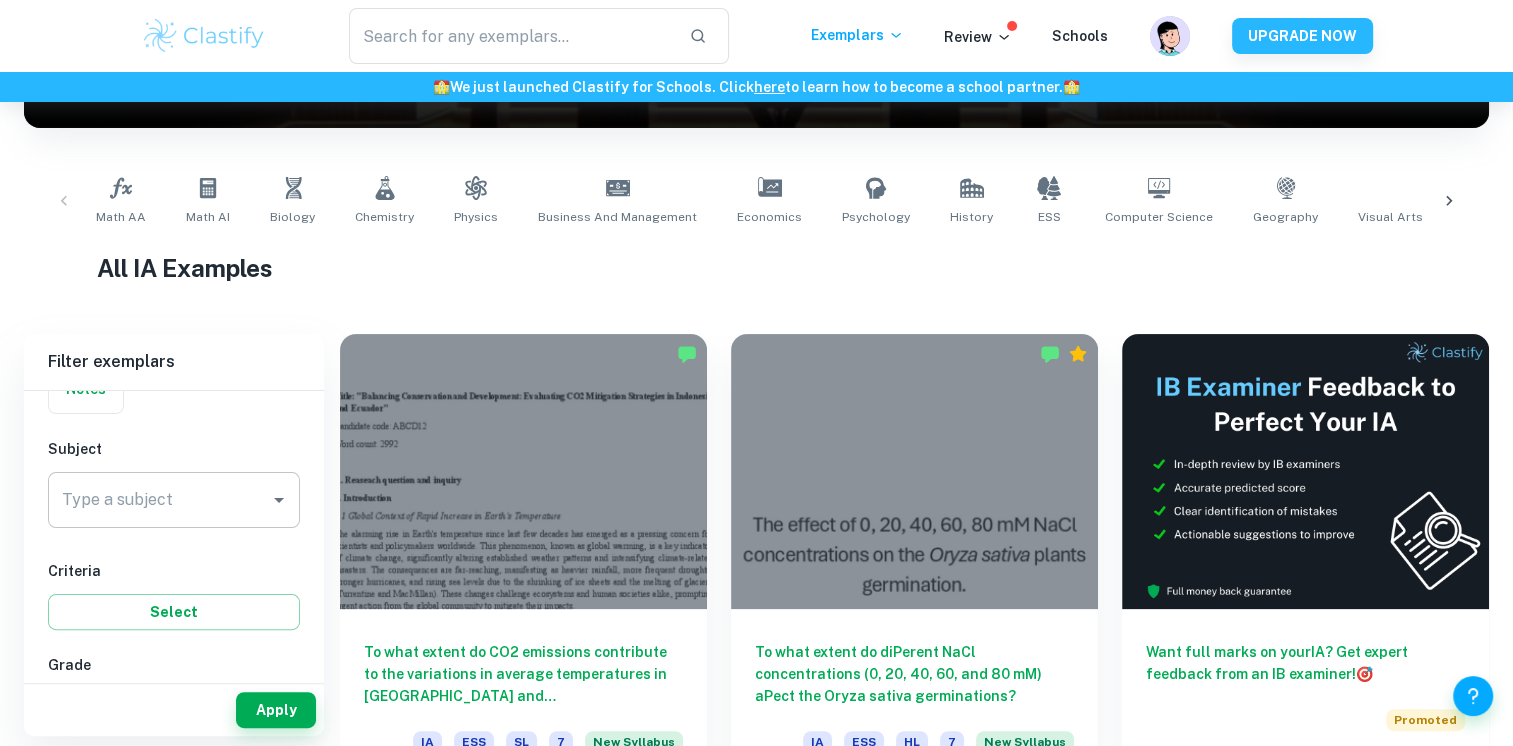 click on "Type a subject" at bounding box center (159, 500) 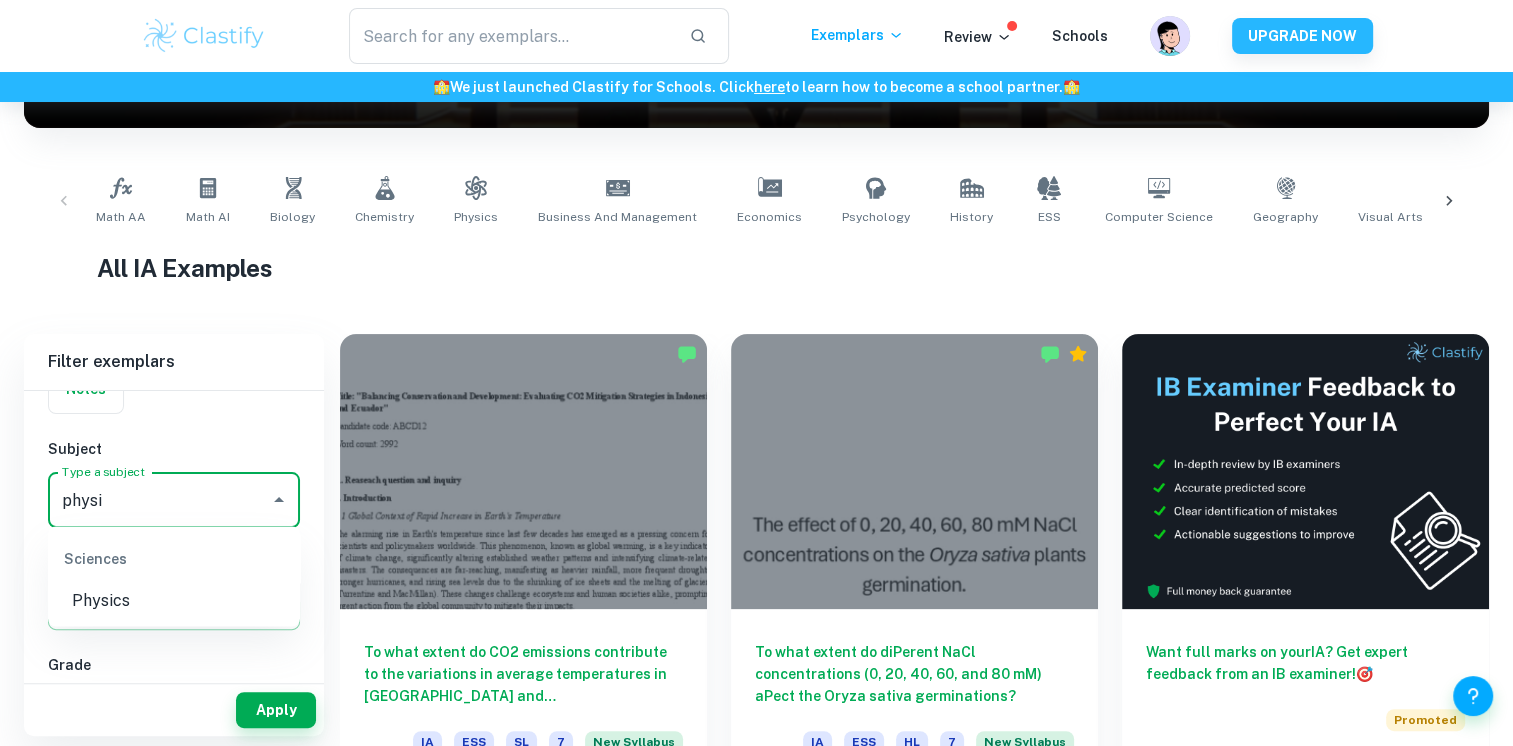 click on "Physics" at bounding box center [174, 600] 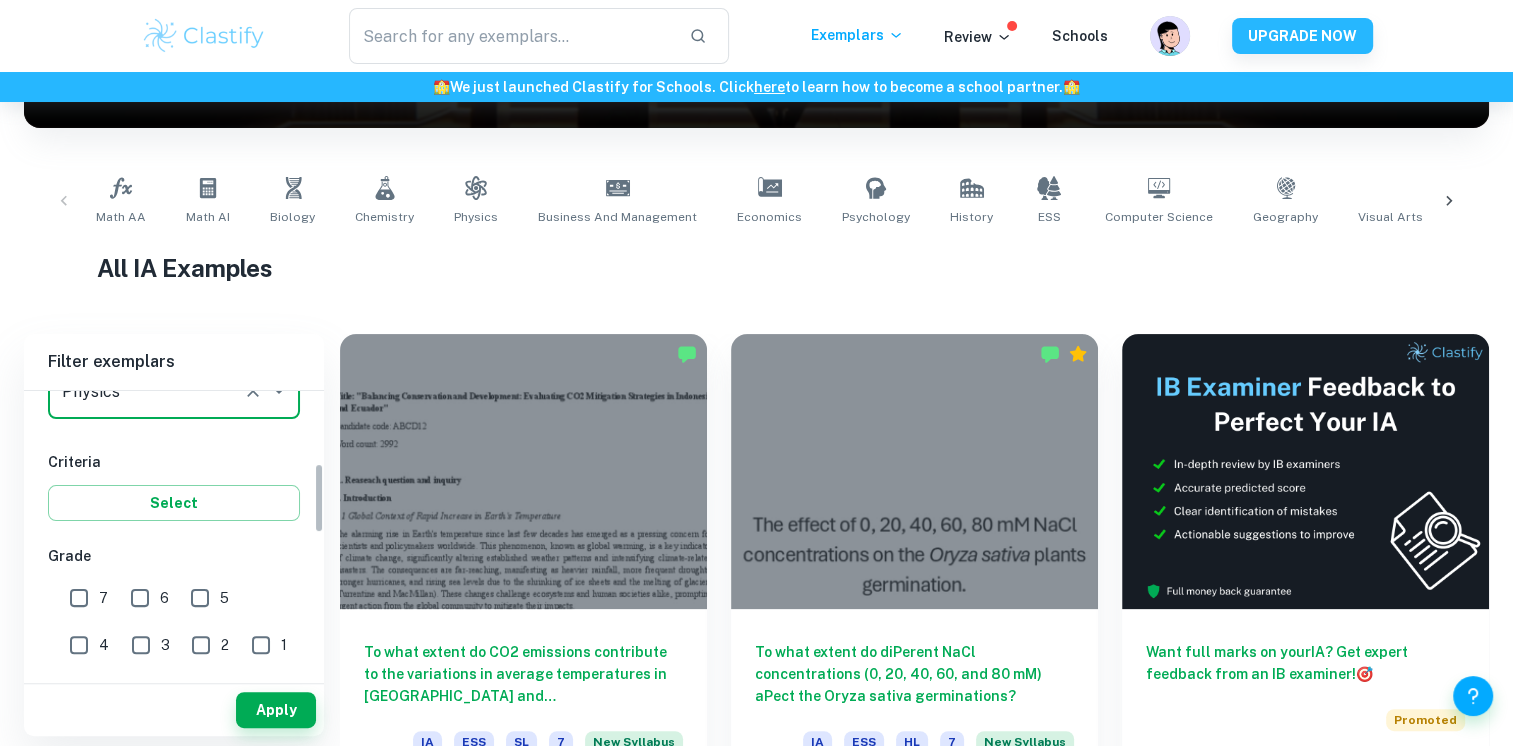 scroll, scrollTop: 292, scrollLeft: 0, axis: vertical 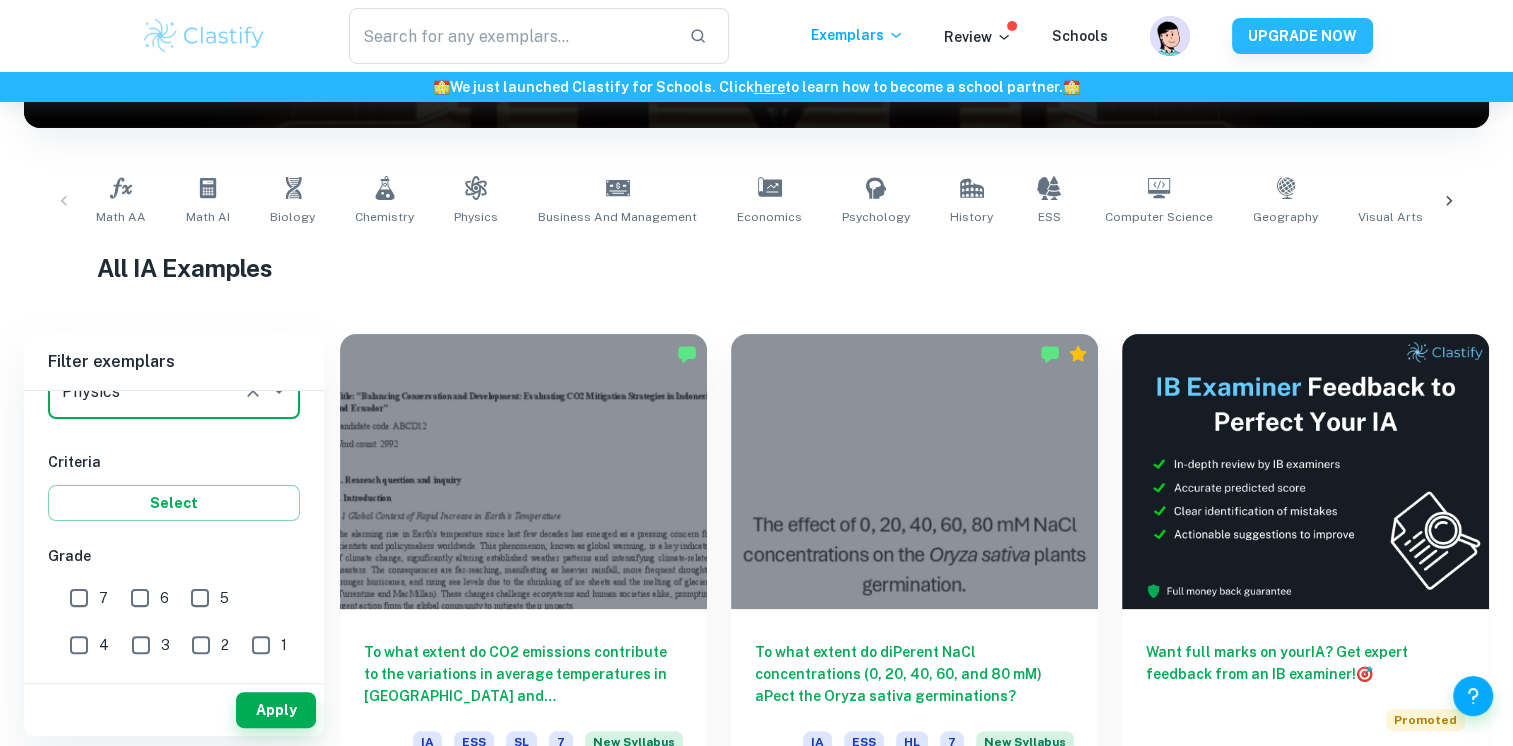 type on "Physics" 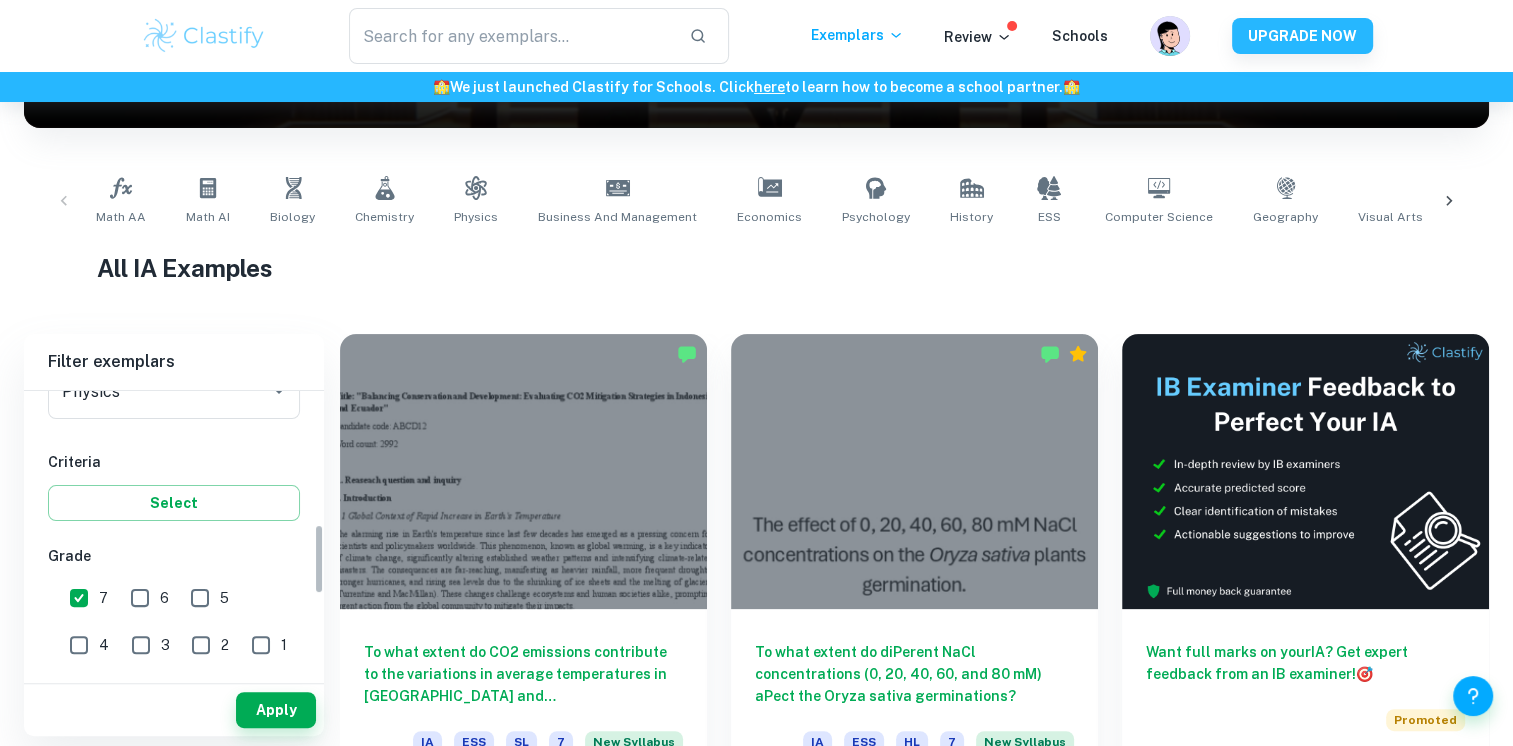 scroll, scrollTop: 576, scrollLeft: 0, axis: vertical 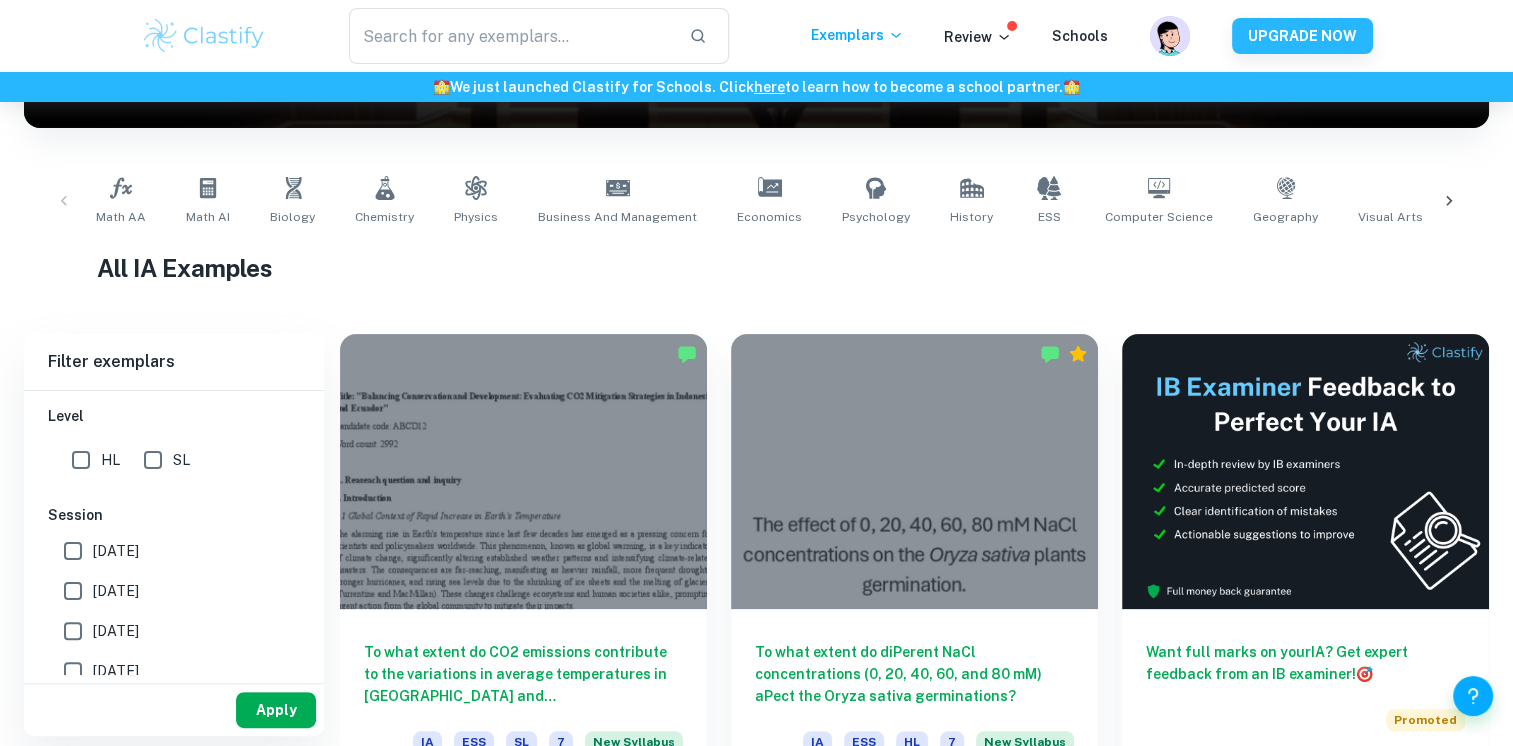 click on "Apply" at bounding box center (276, 710) 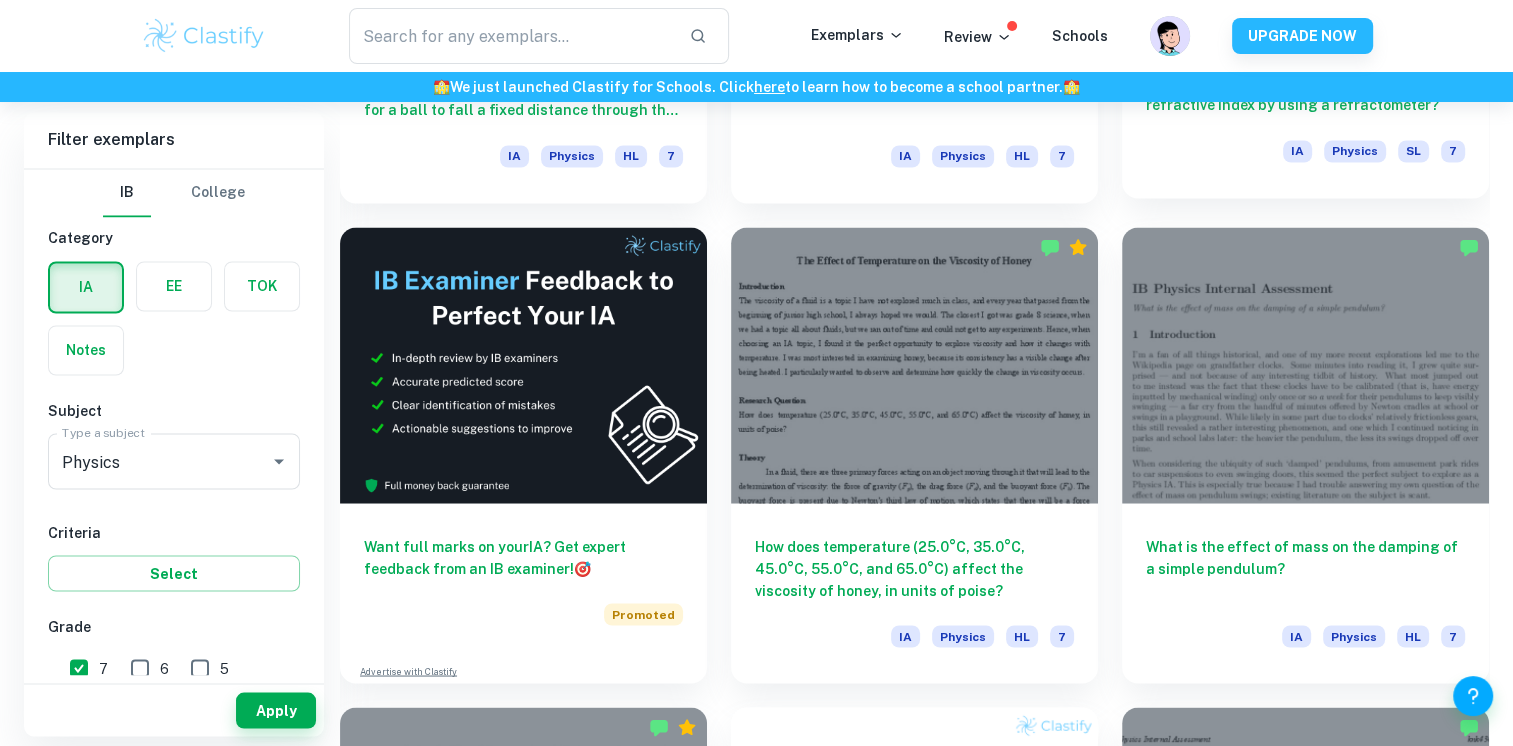 scroll, scrollTop: 3549, scrollLeft: 0, axis: vertical 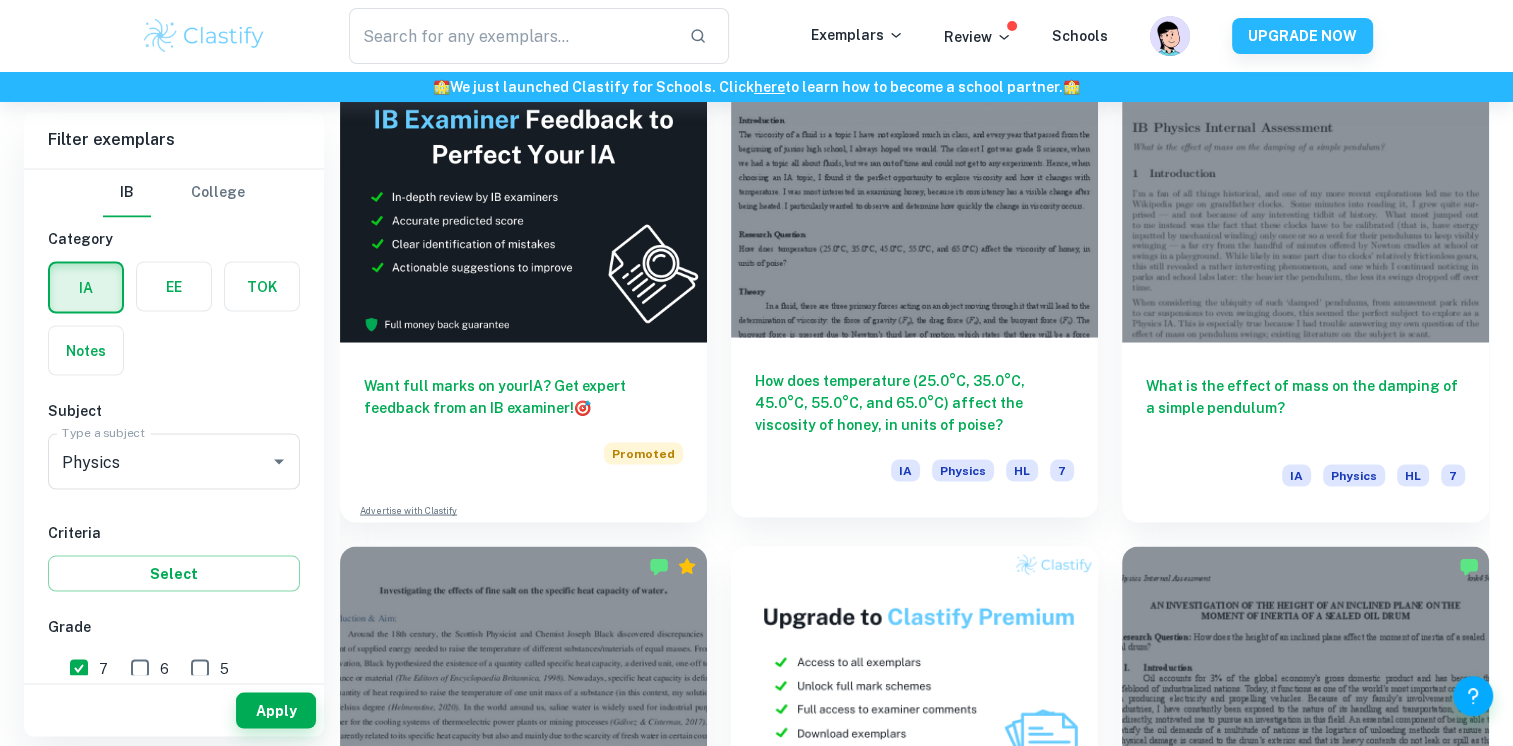 click at bounding box center [914, 198] 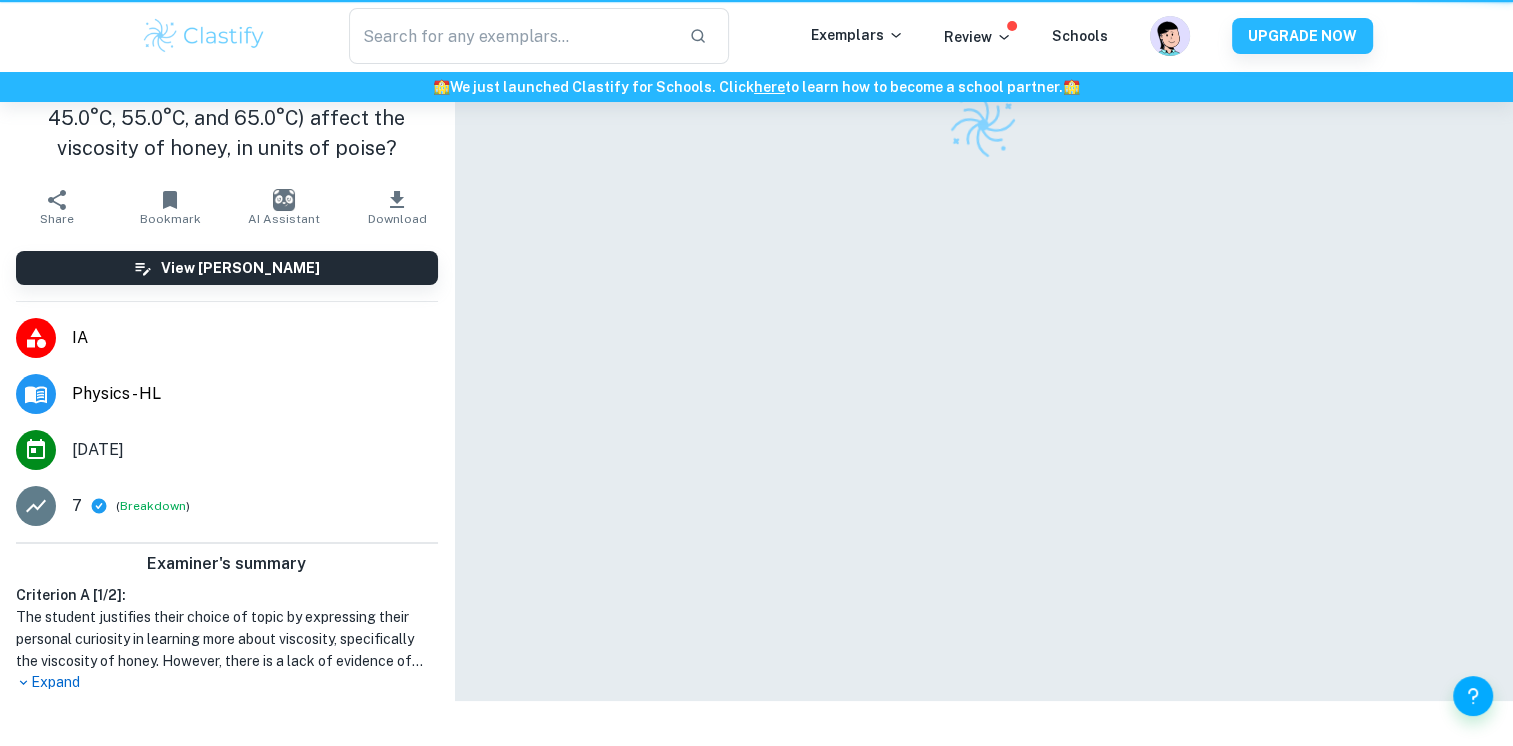 scroll, scrollTop: 0, scrollLeft: 0, axis: both 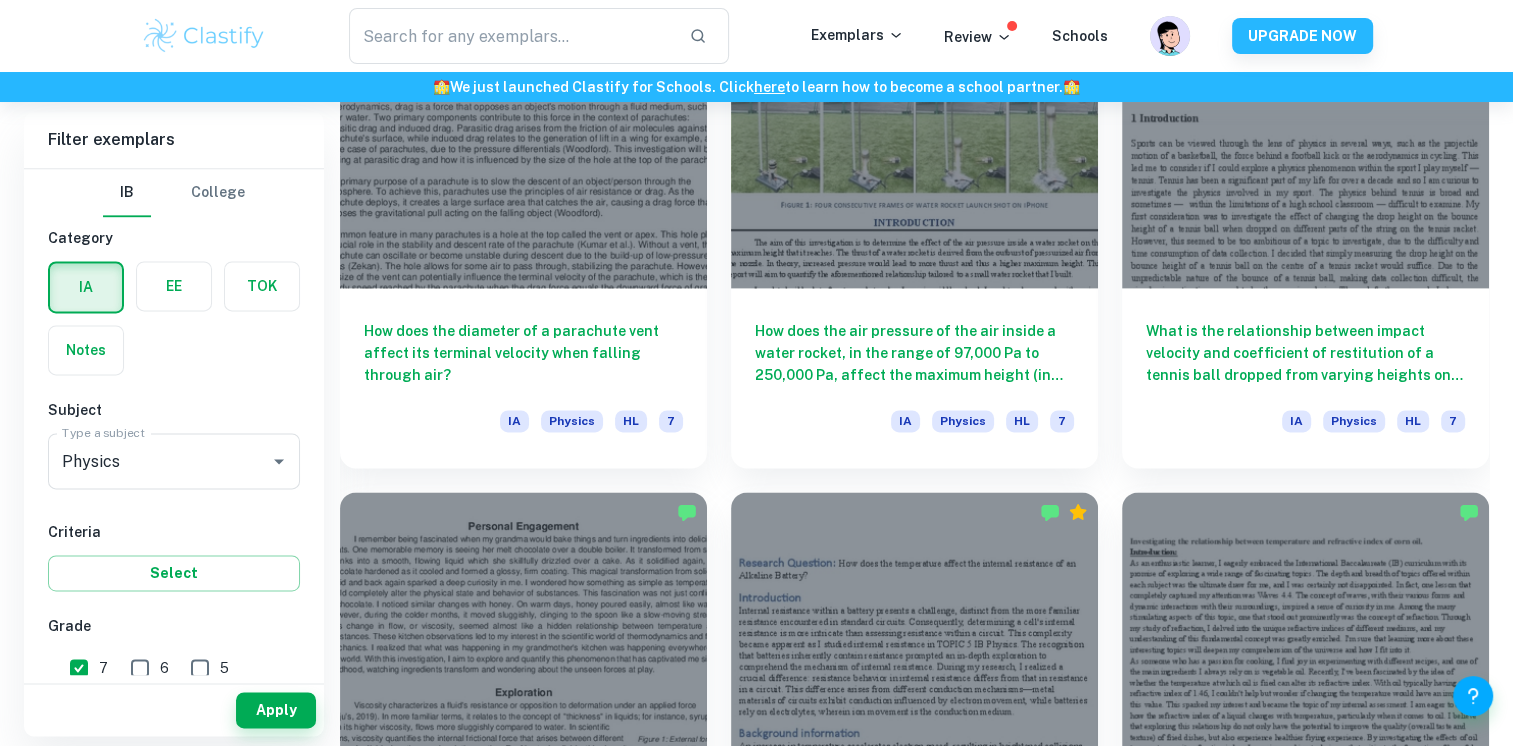 click on "How does the diameter of a parachute vent affect its terminal velocity when falling through air? IA Physics HL 7" at bounding box center (523, 378) 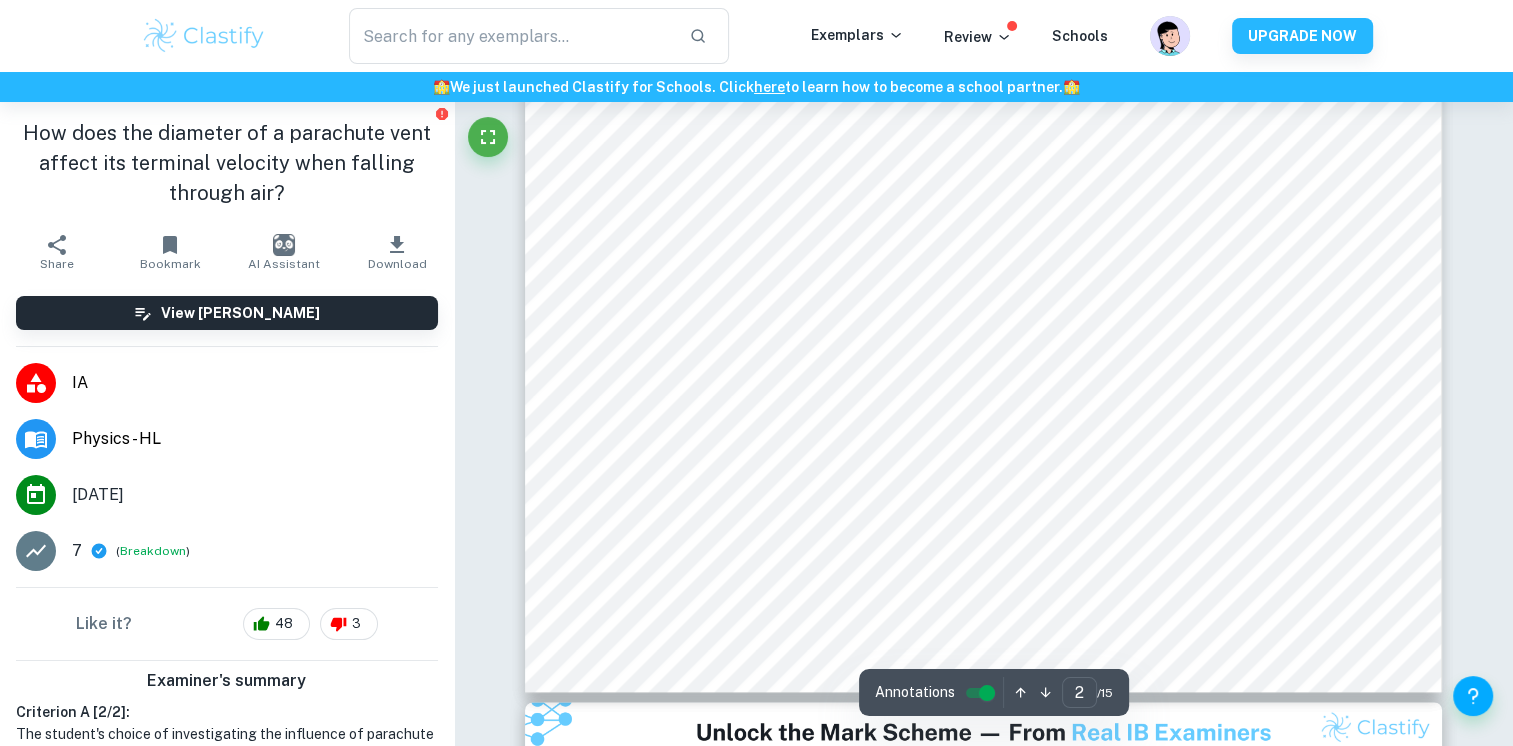 scroll, scrollTop: 2175, scrollLeft: 0, axis: vertical 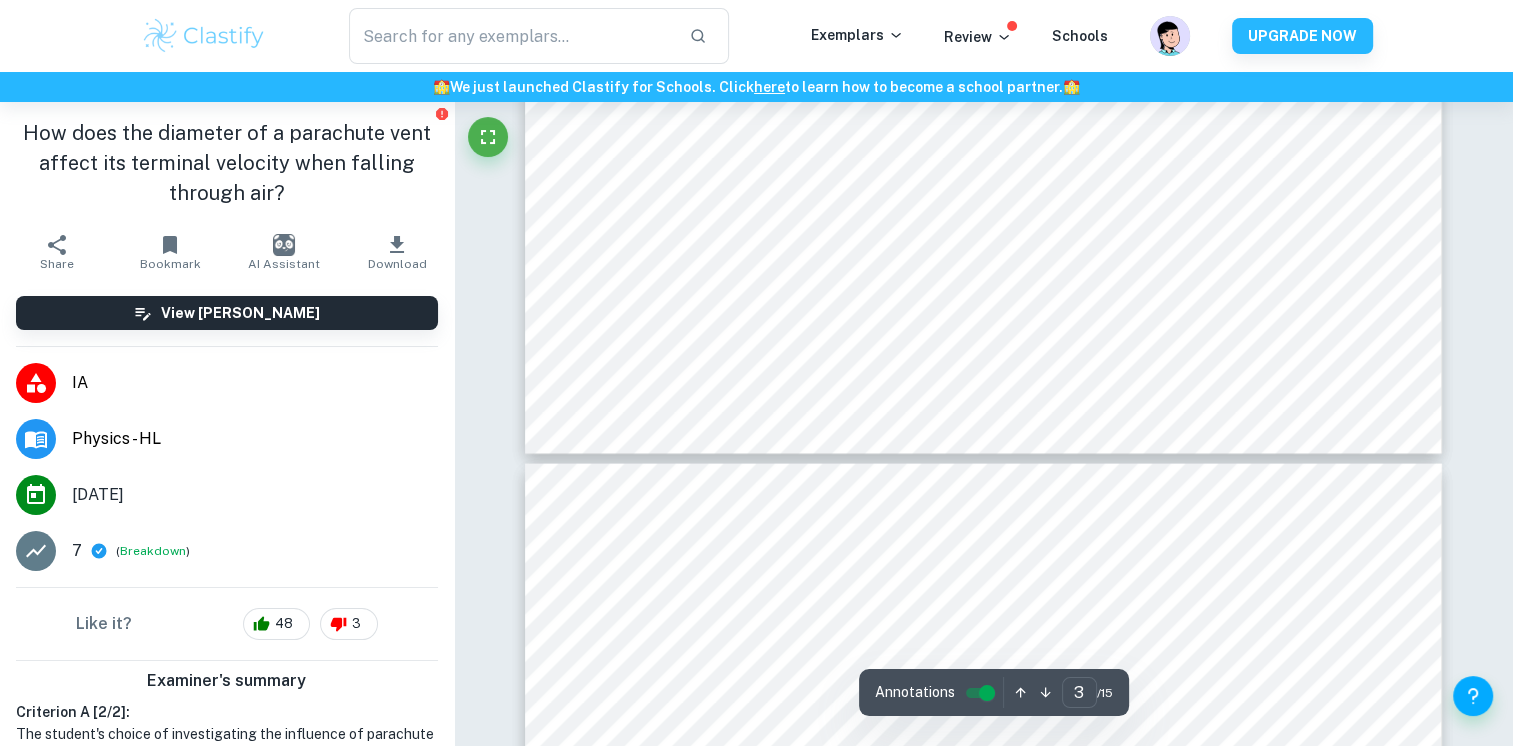 type on "4" 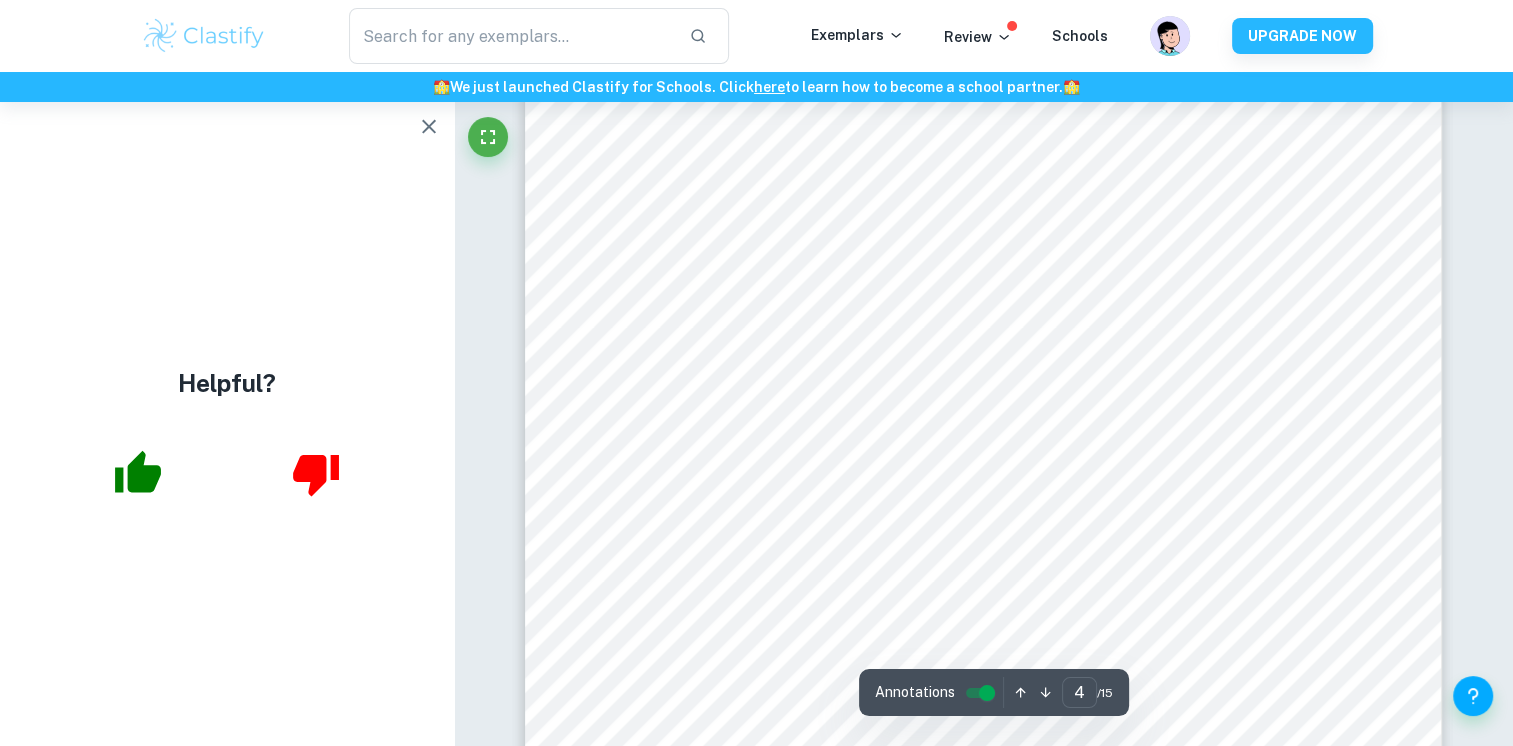 scroll, scrollTop: 4500, scrollLeft: 0, axis: vertical 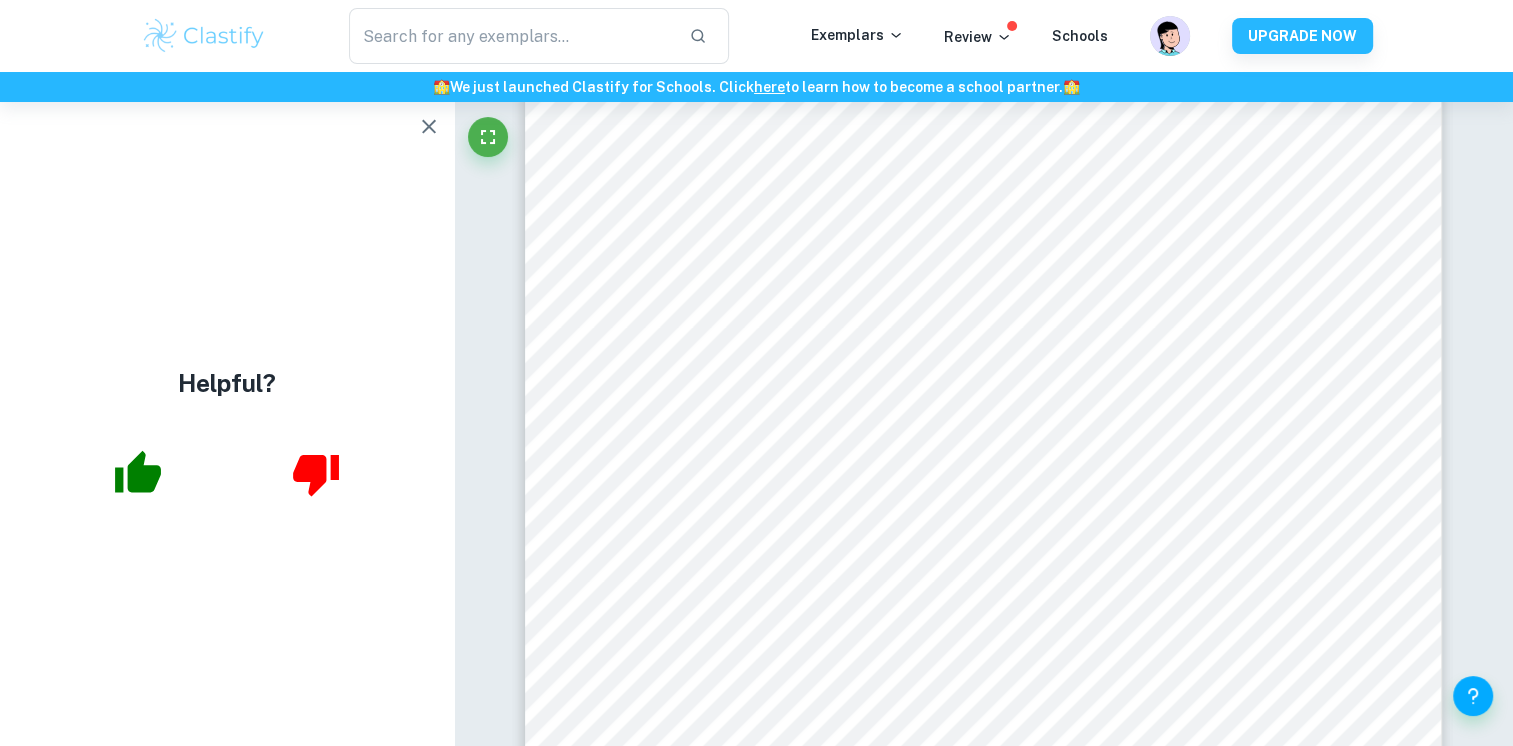 click 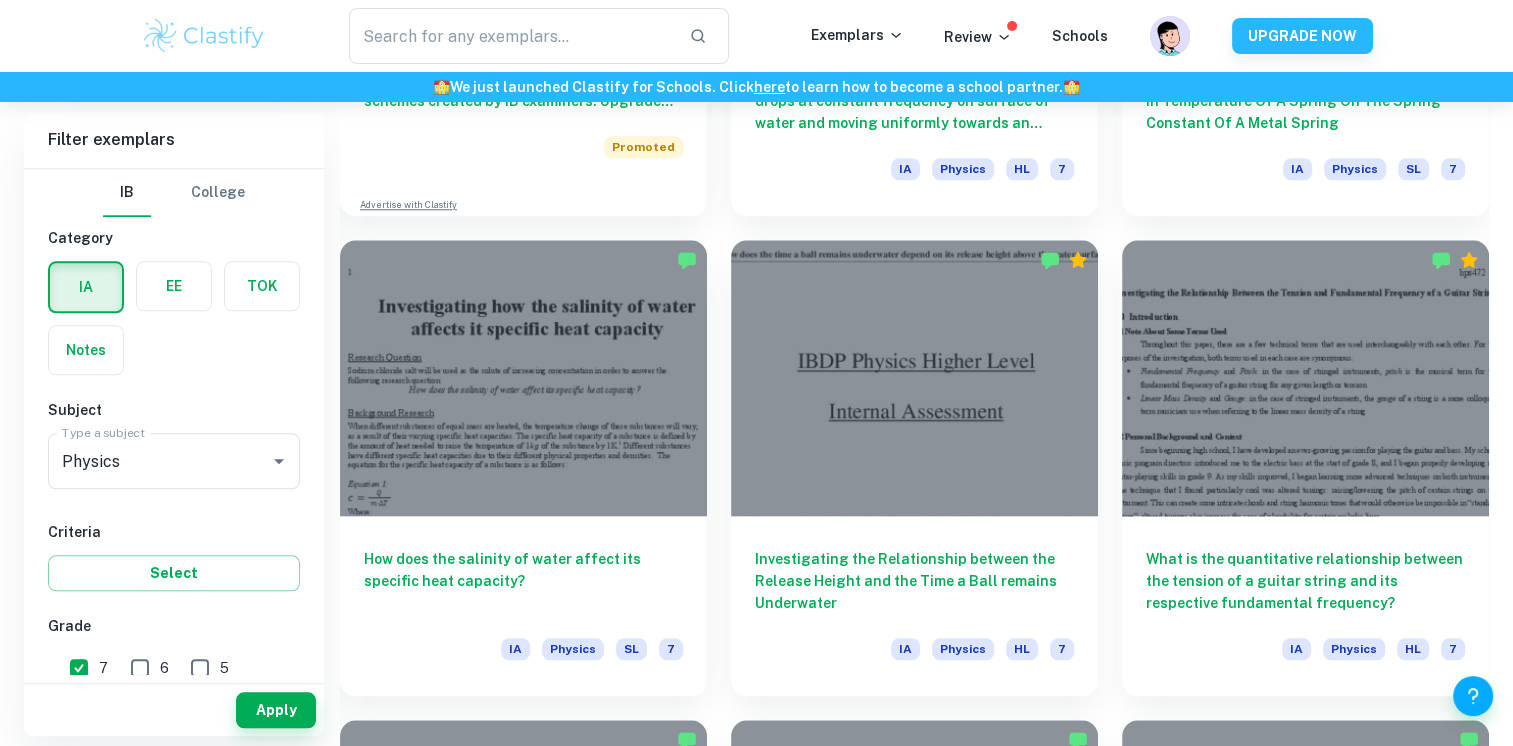 scroll, scrollTop: 9606, scrollLeft: 0, axis: vertical 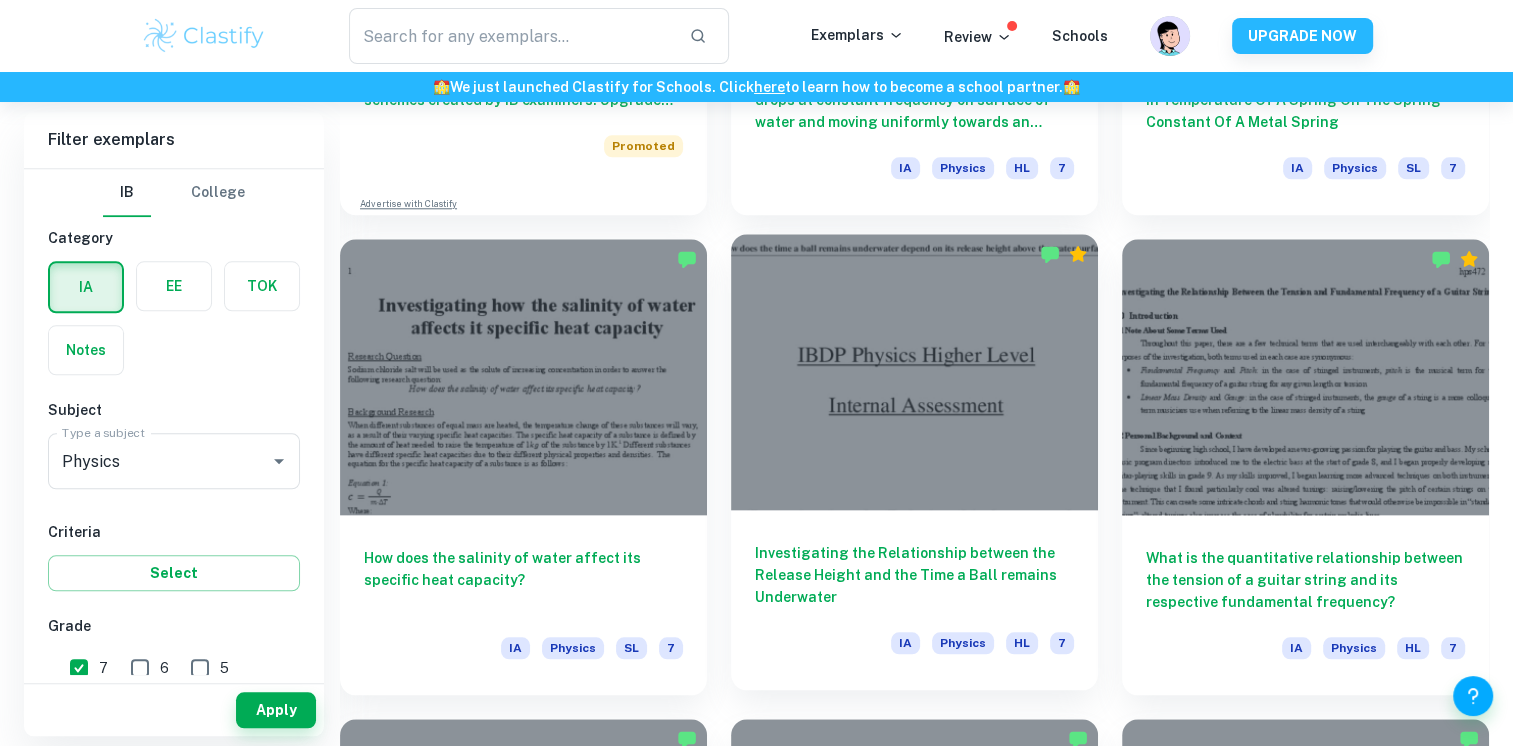 click at bounding box center (914, 371) 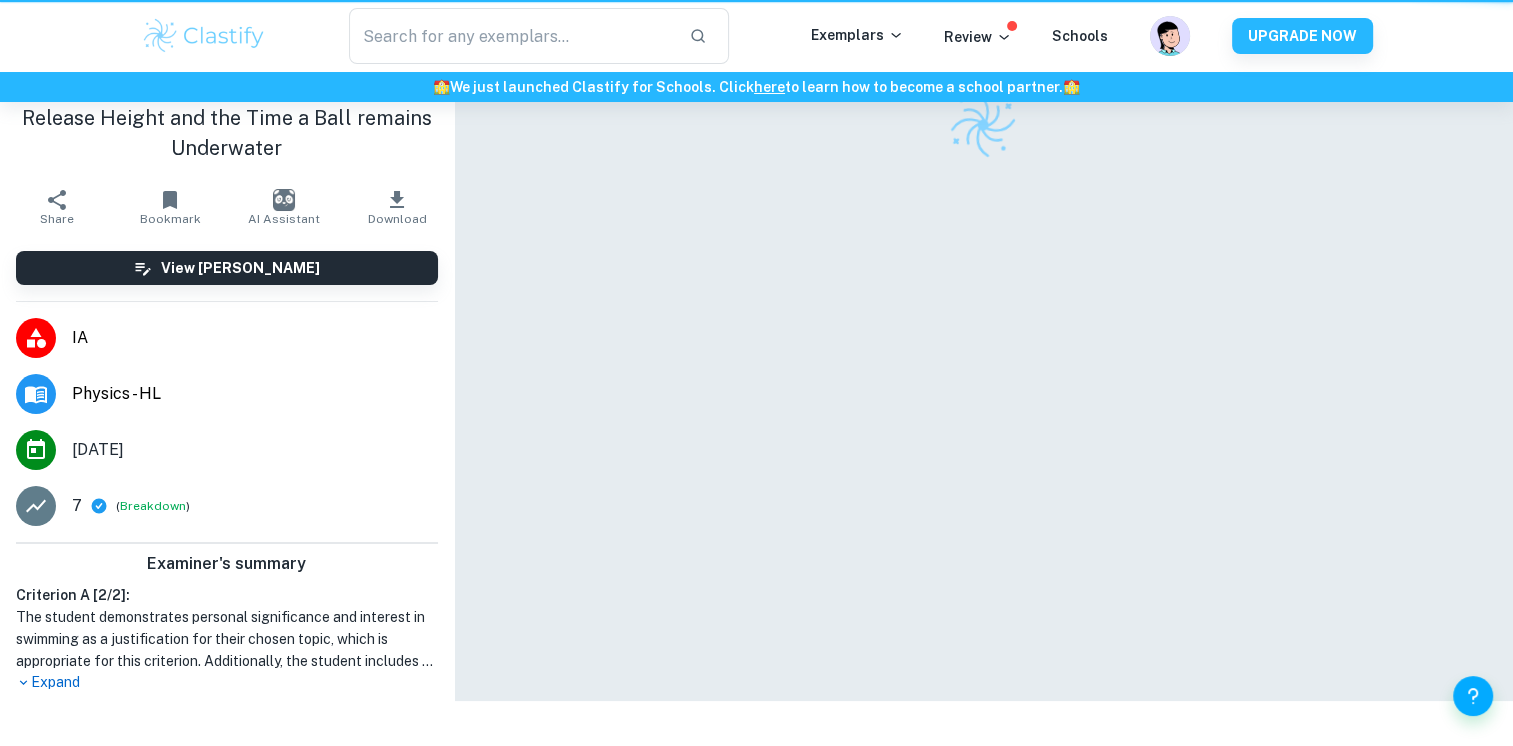 scroll, scrollTop: 0, scrollLeft: 0, axis: both 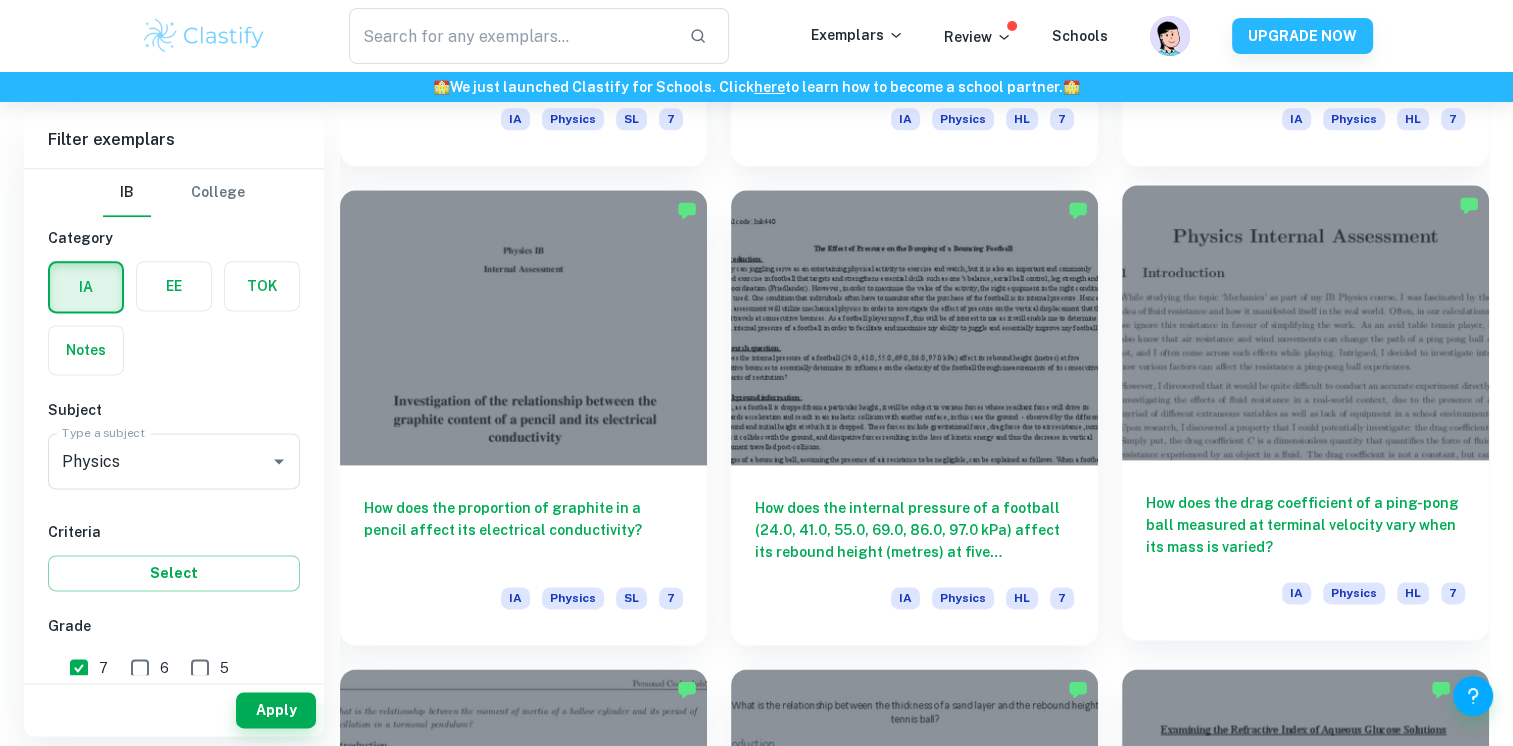 click at bounding box center [1305, 322] 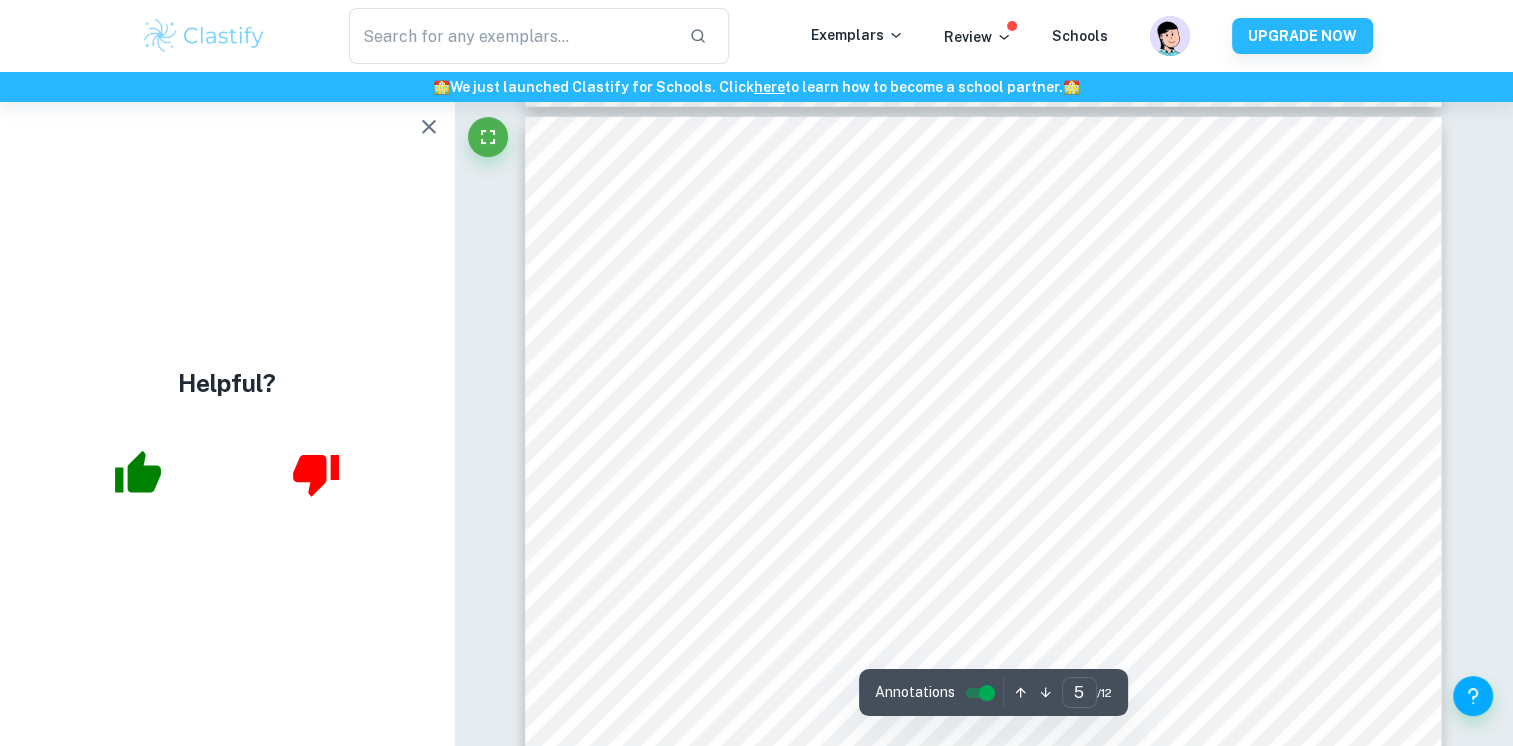 scroll, scrollTop: 5499, scrollLeft: 0, axis: vertical 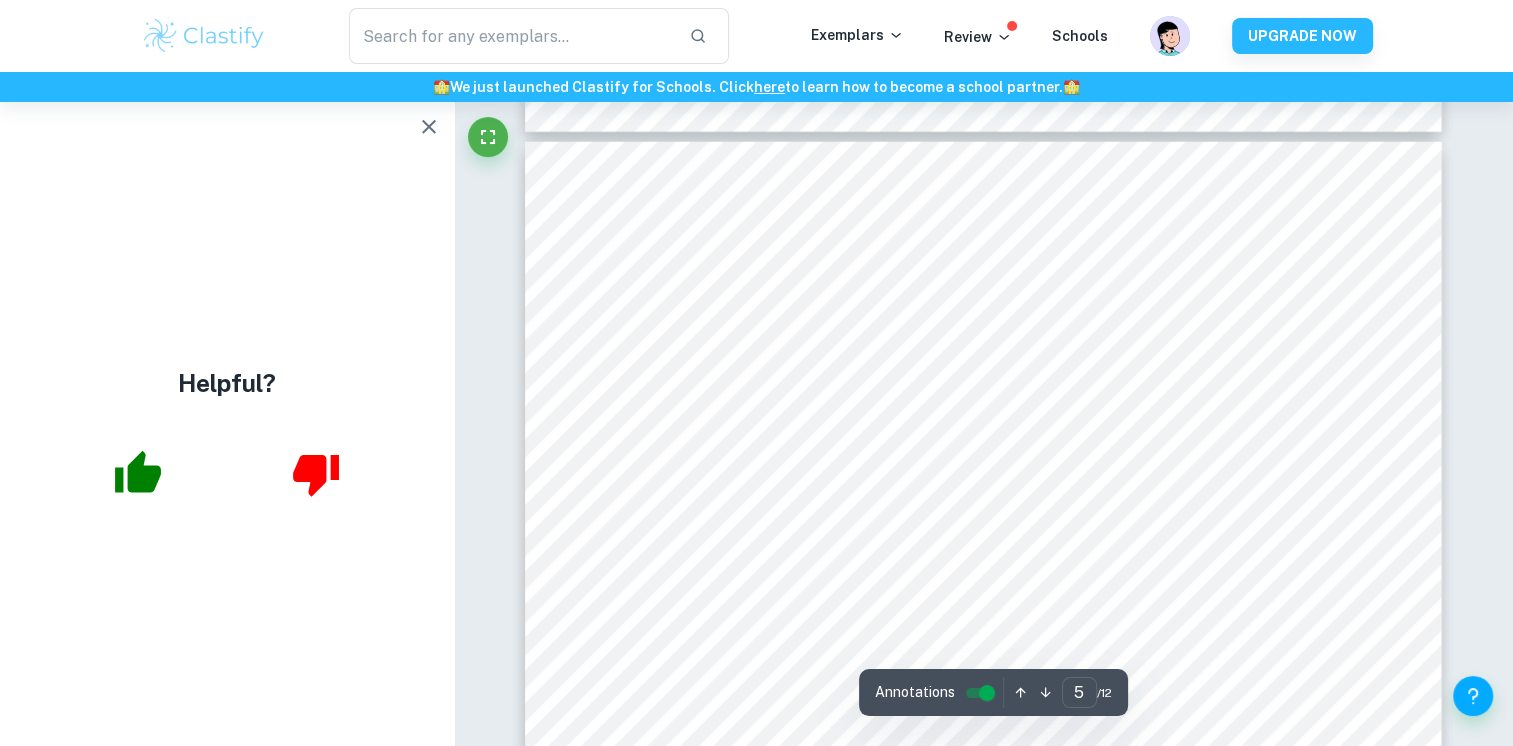type on "4" 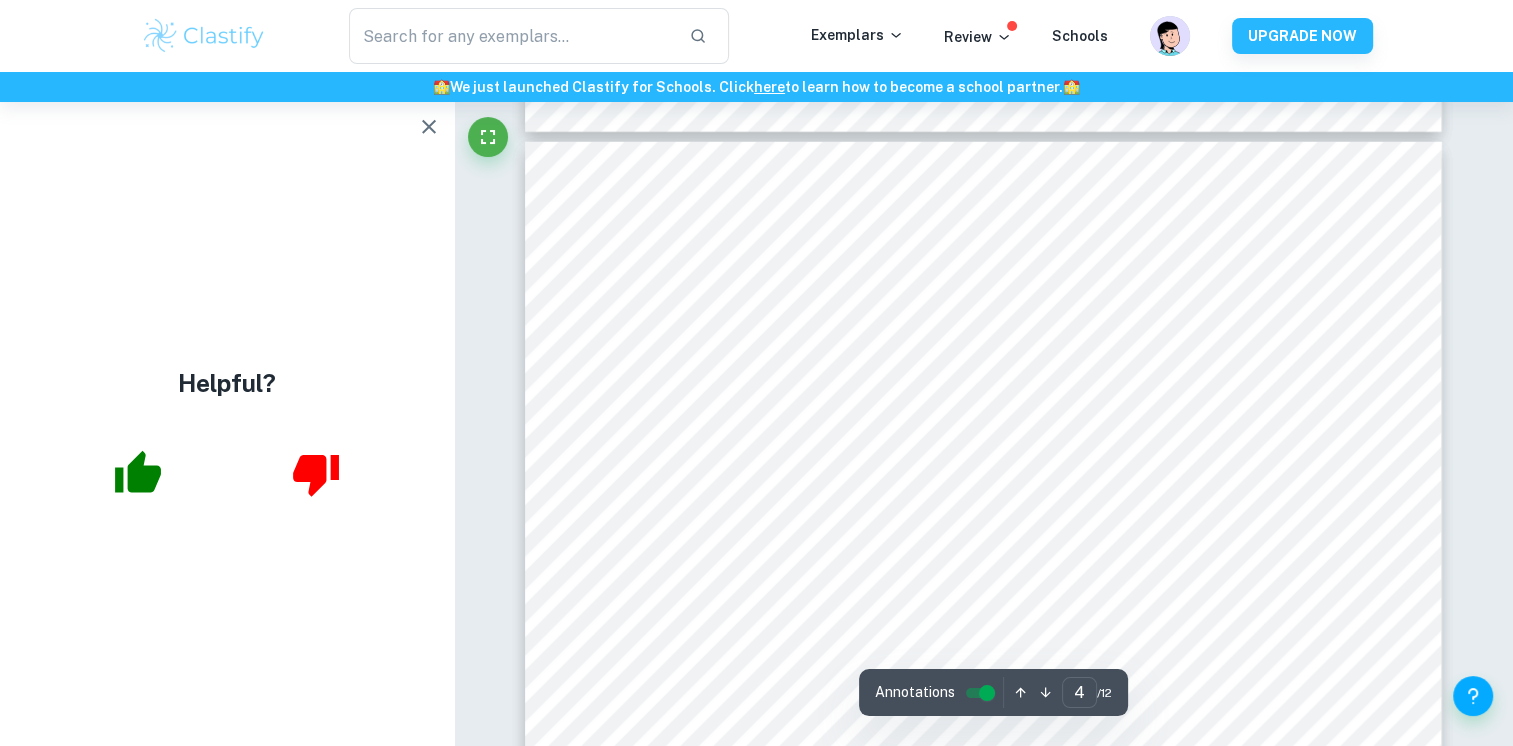 scroll, scrollTop: 5153, scrollLeft: 0, axis: vertical 